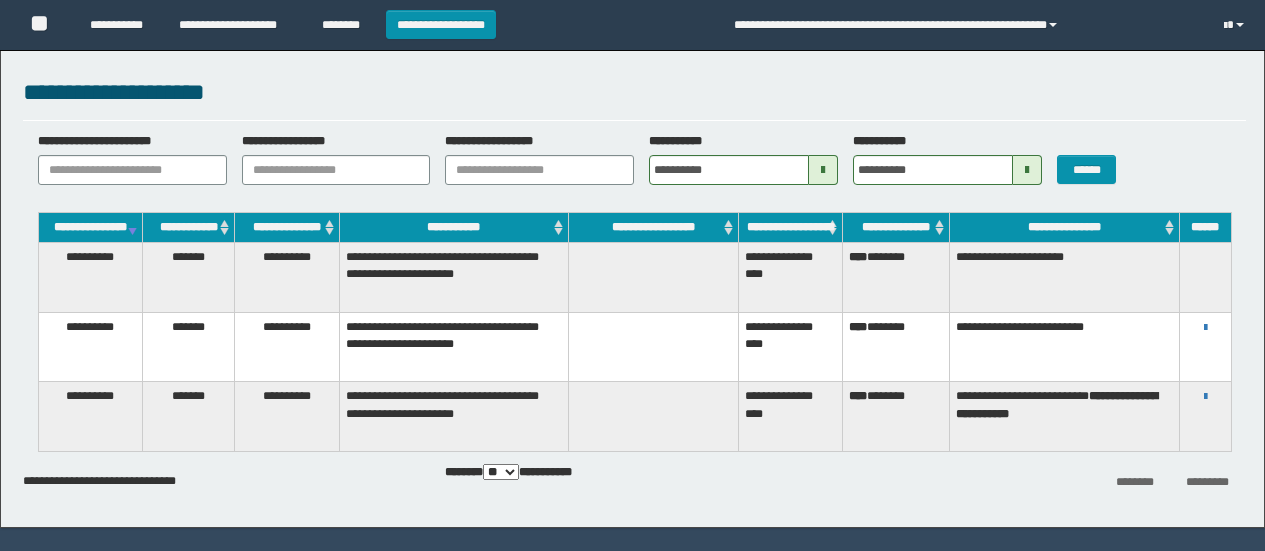 scroll, scrollTop: 0, scrollLeft: 0, axis: both 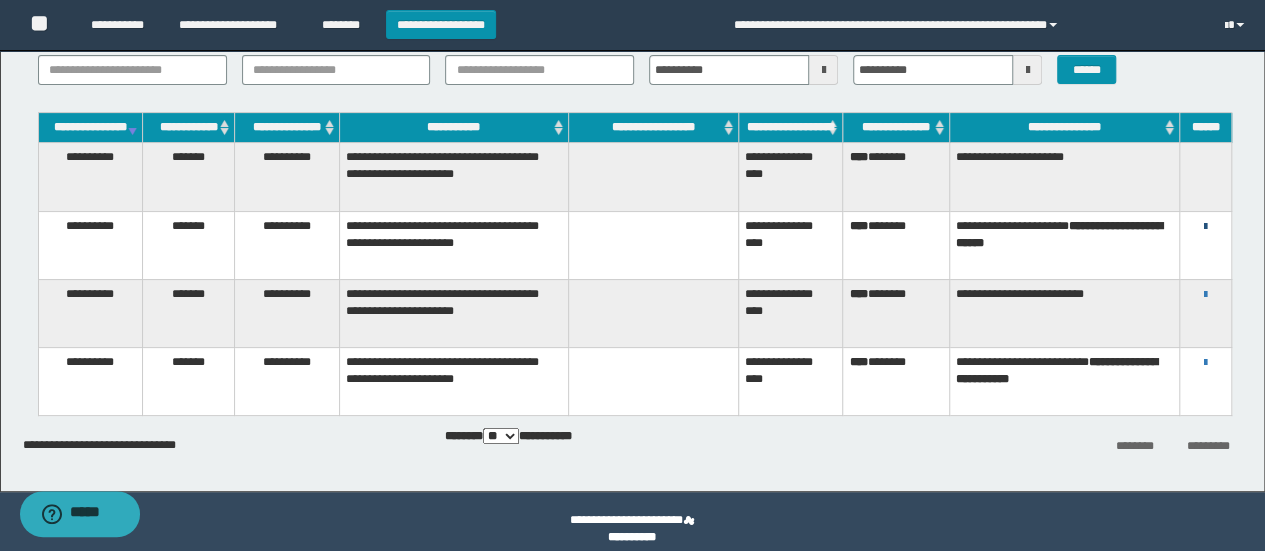 click at bounding box center [1205, 227] 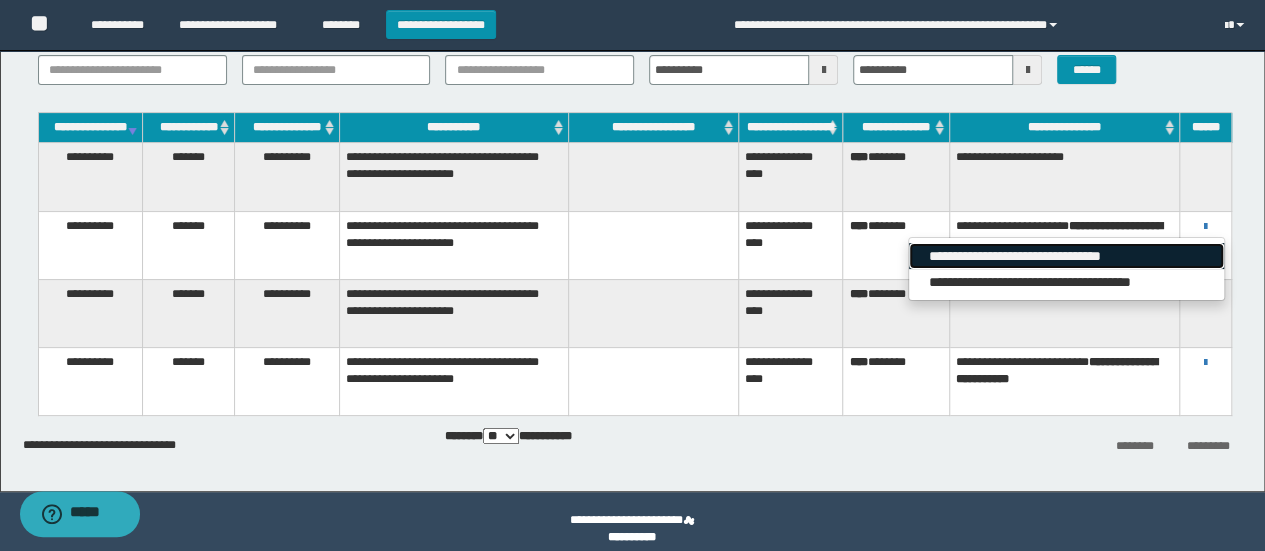 click on "**********" at bounding box center (1066, 256) 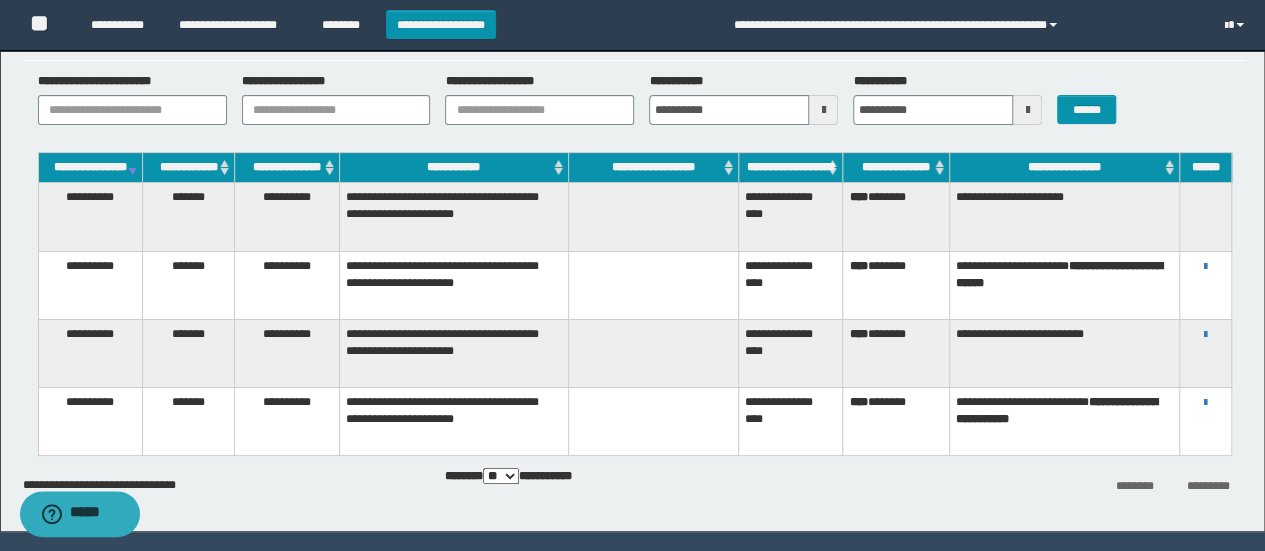 scroll, scrollTop: 114, scrollLeft: 0, axis: vertical 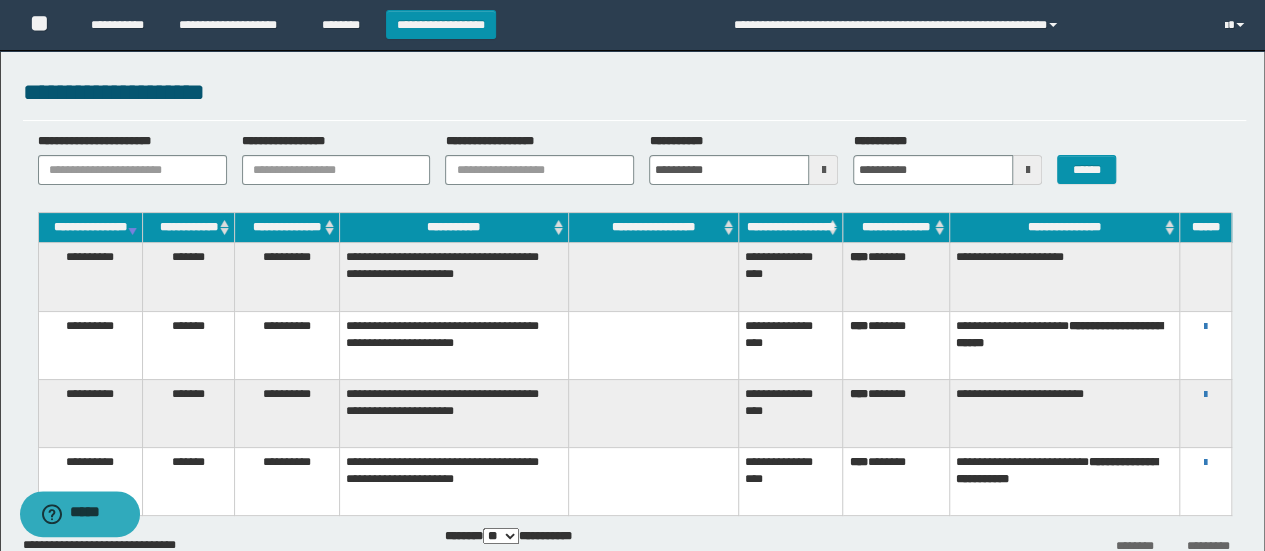 click at bounding box center [1205, 277] 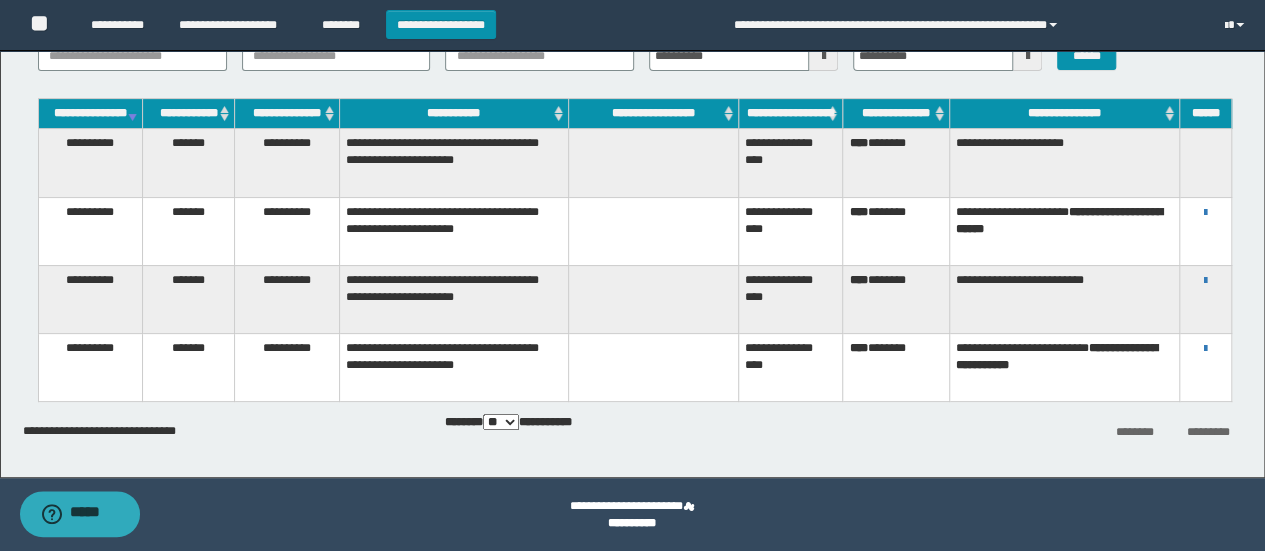 scroll, scrollTop: 0, scrollLeft: 0, axis: both 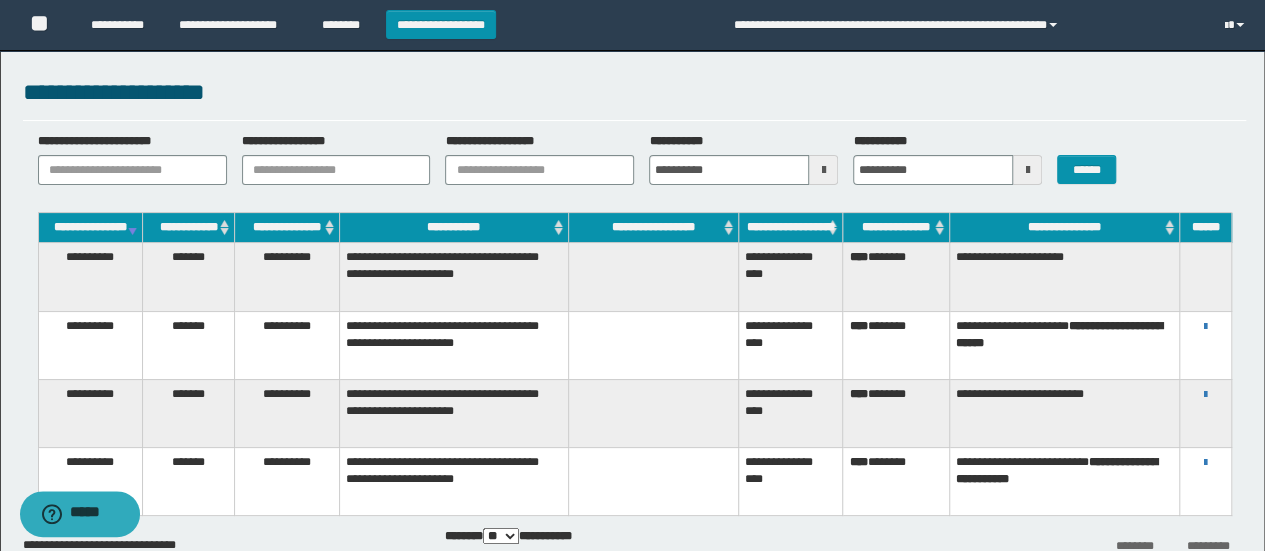 click at bounding box center [1205, 277] 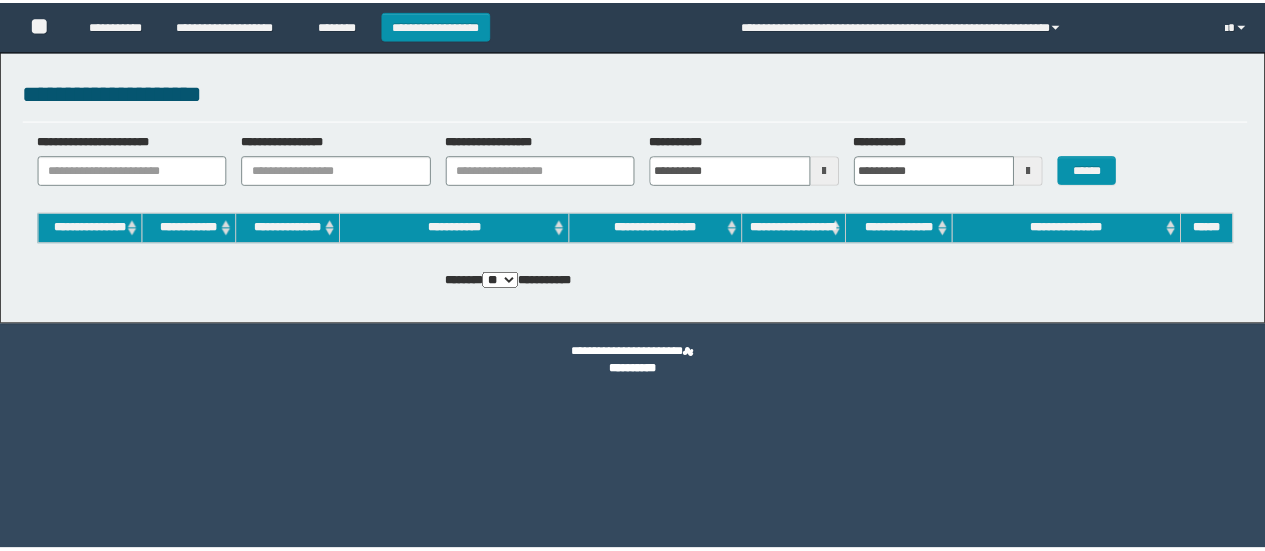 scroll, scrollTop: 0, scrollLeft: 0, axis: both 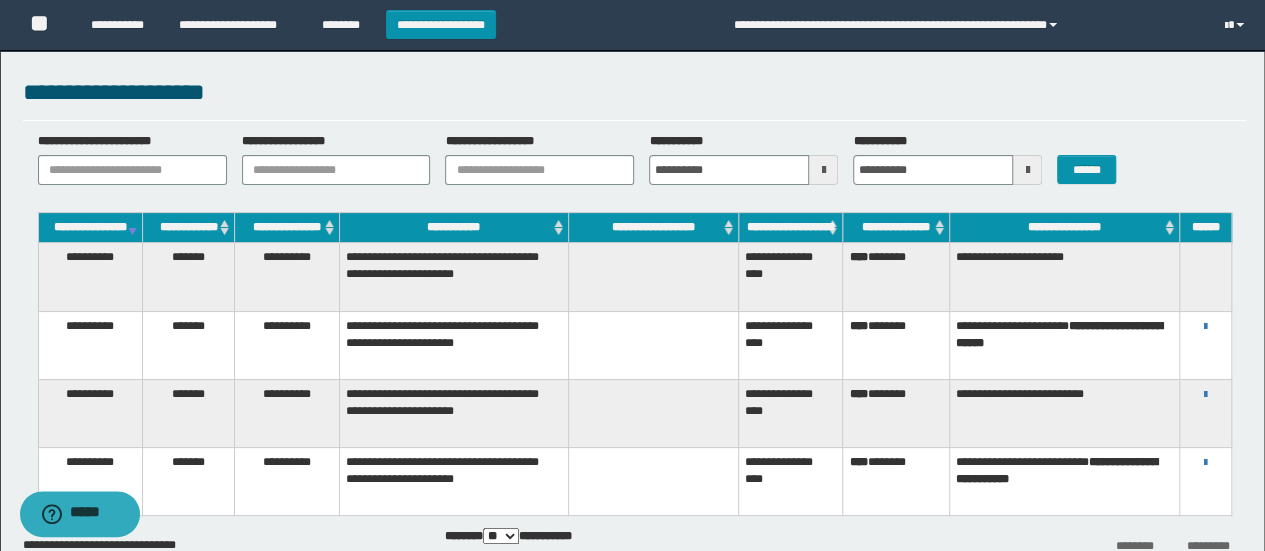 drag, startPoint x: 1137, startPoint y: 32, endPoint x: 1165, endPoint y: 90, distance: 64.40497 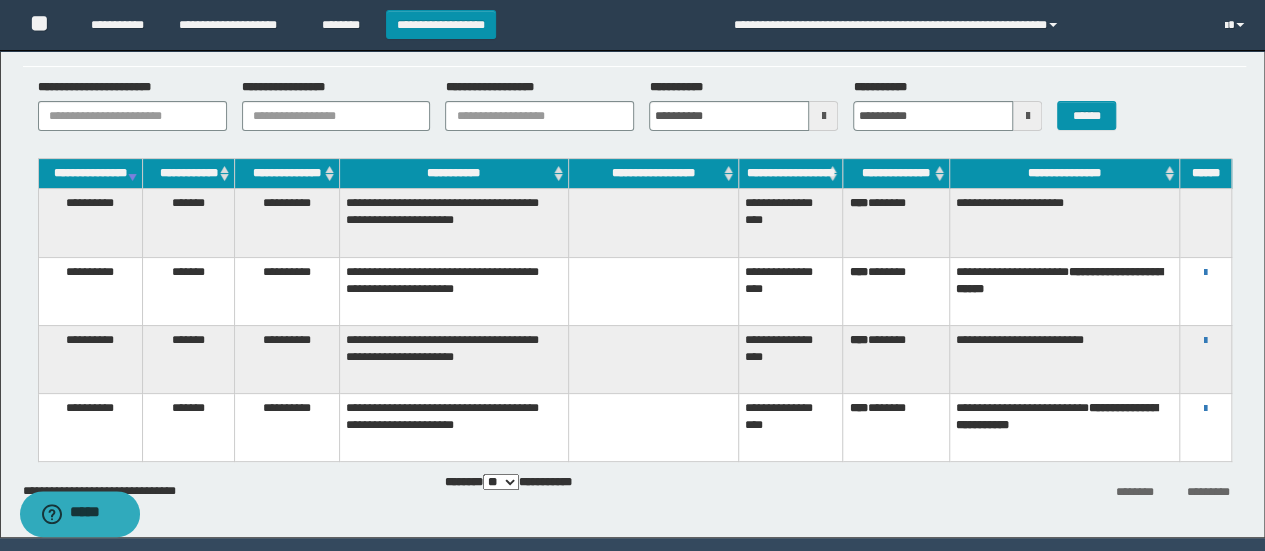 scroll, scrollTop: 0, scrollLeft: 0, axis: both 